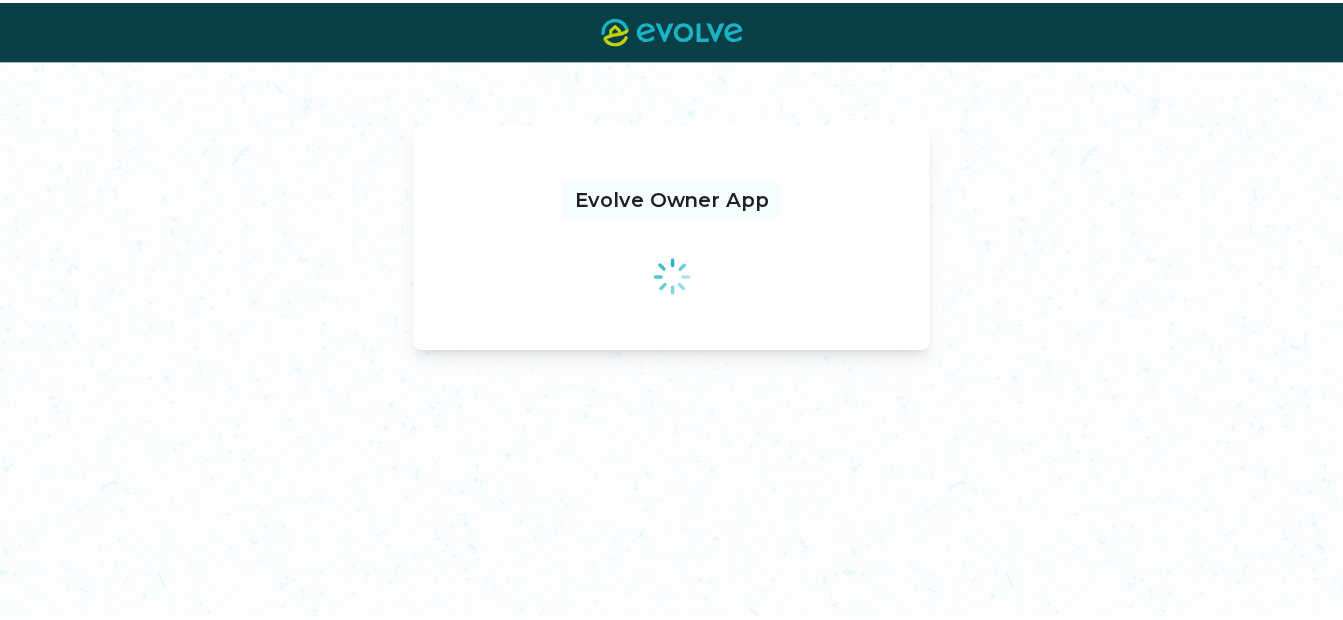 scroll, scrollTop: 0, scrollLeft: 0, axis: both 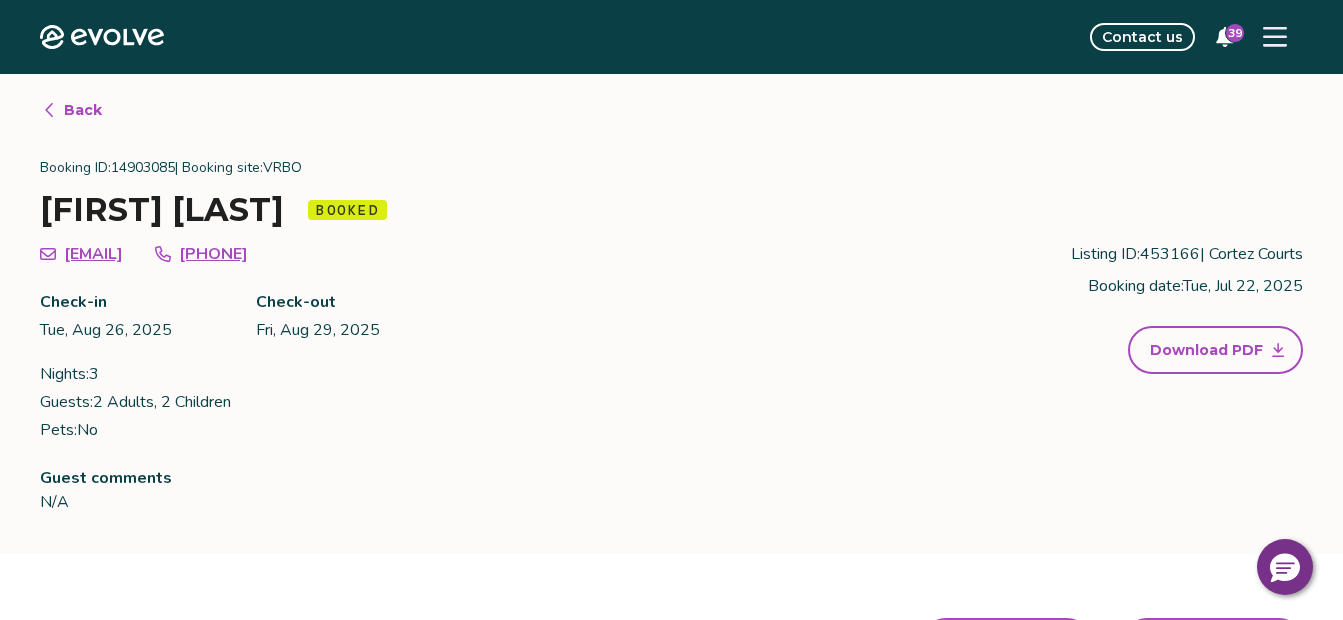 click on "Back" at bounding box center [83, 110] 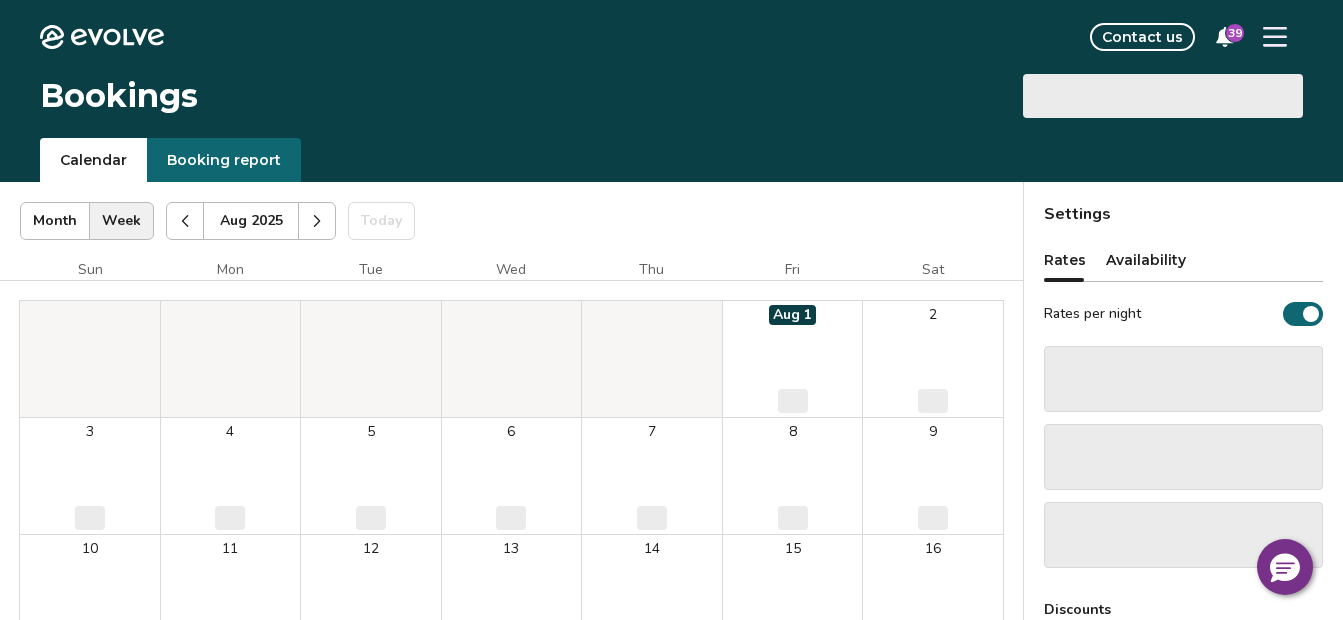 click on "Booking report" at bounding box center (224, 160) 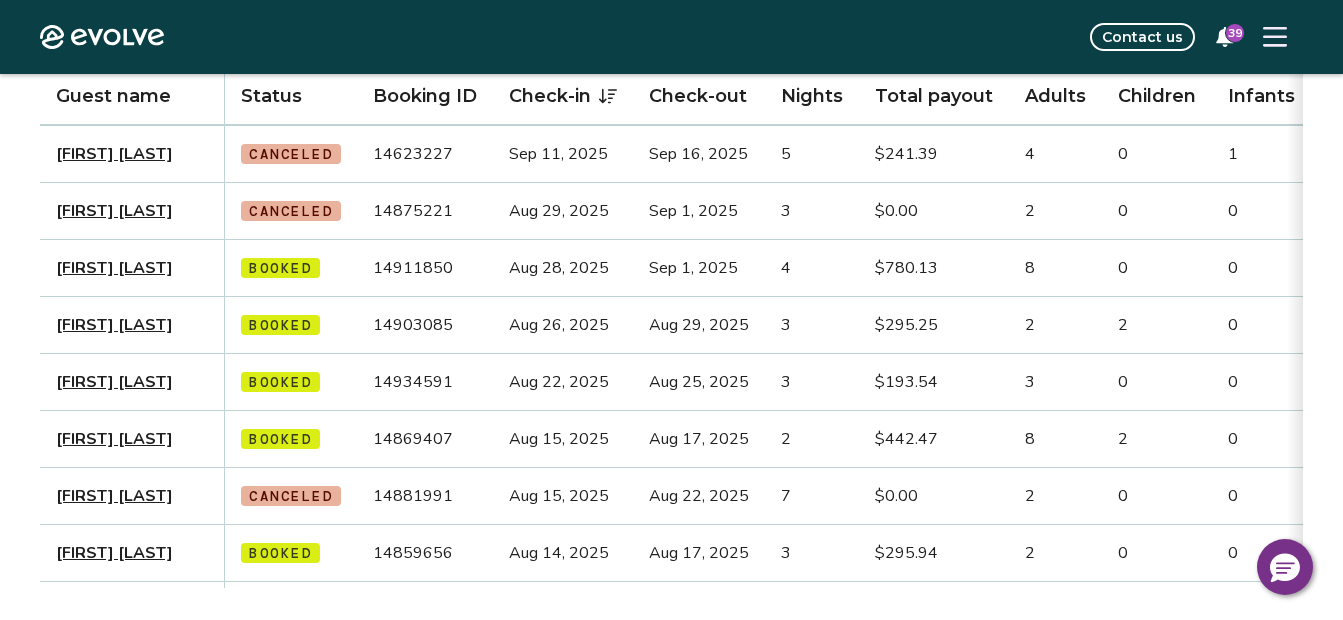 scroll, scrollTop: 650, scrollLeft: 0, axis: vertical 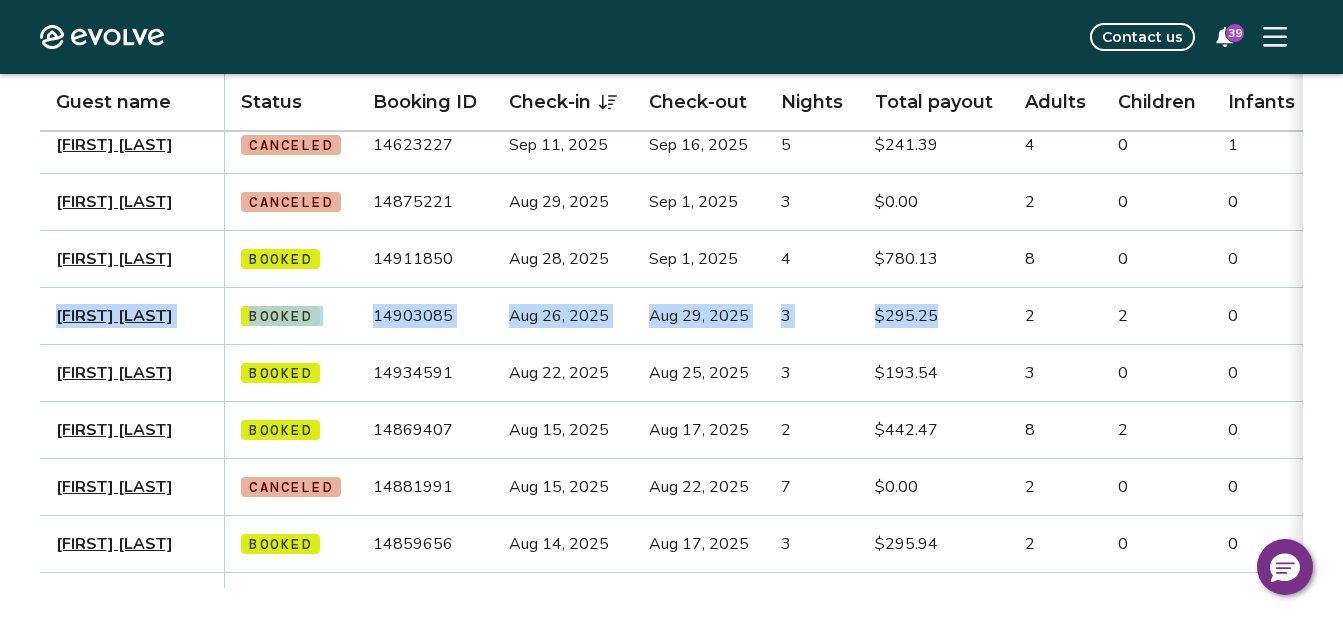 drag, startPoint x: 57, startPoint y: 297, endPoint x: 977, endPoint y: 340, distance: 921.00433 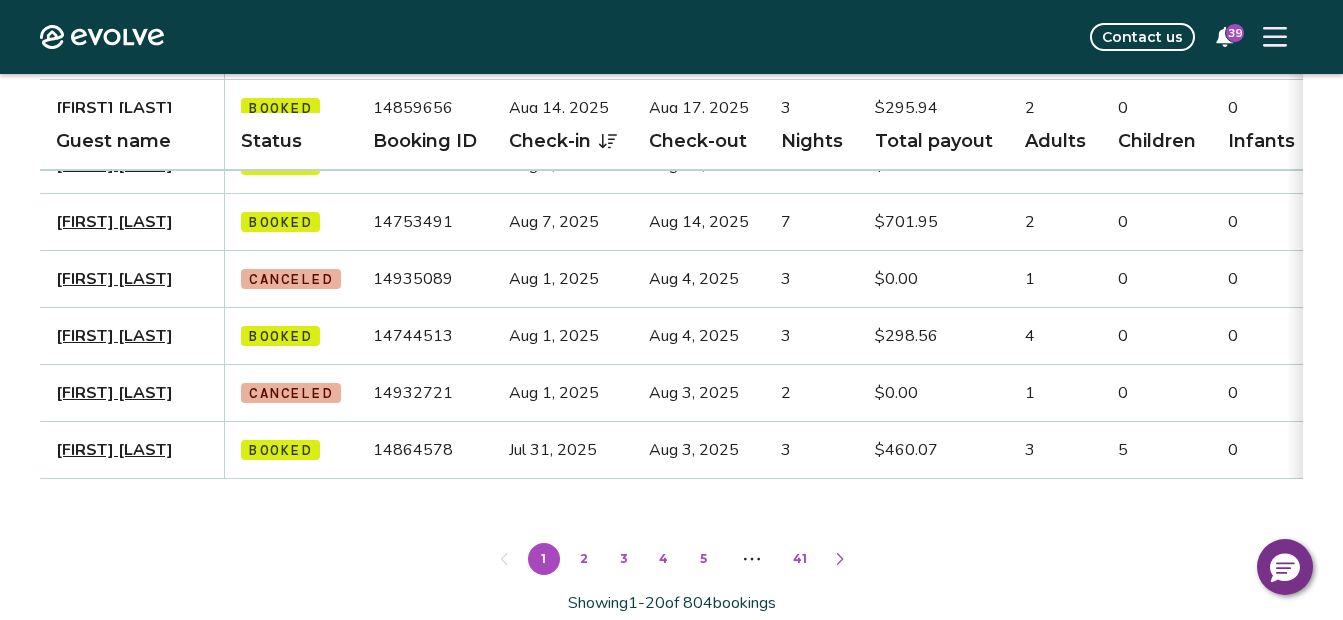 scroll, scrollTop: 1125, scrollLeft: 0, axis: vertical 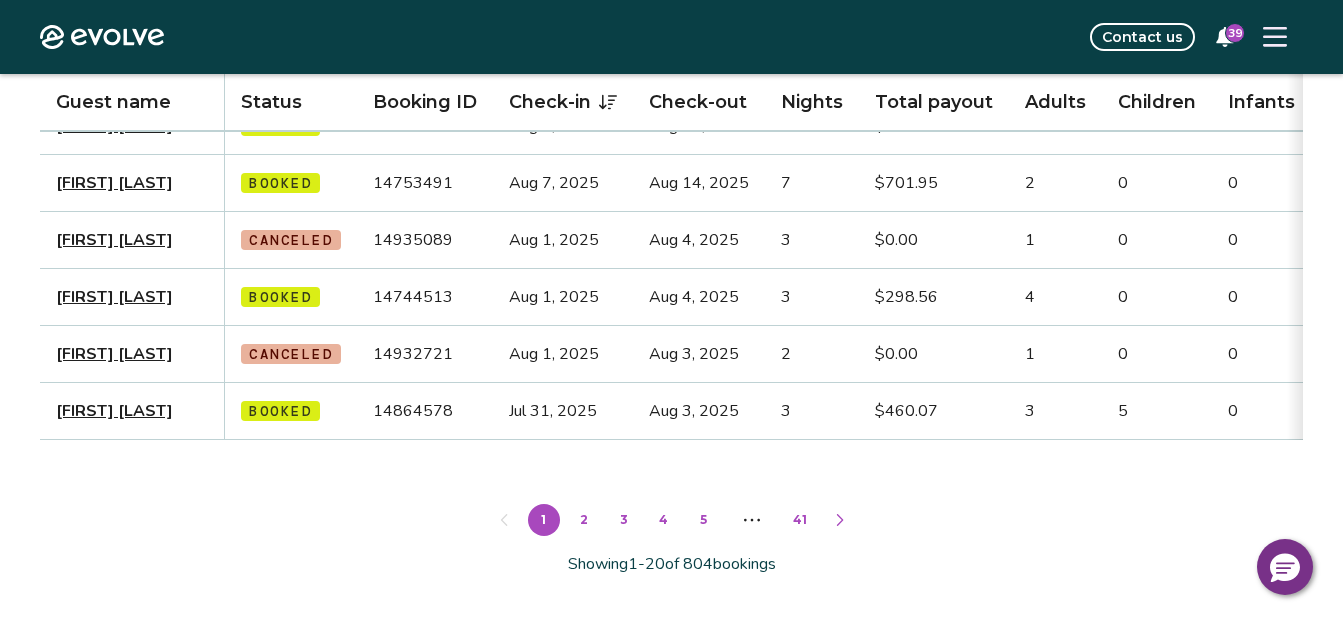 click on "2" at bounding box center (584, 520) 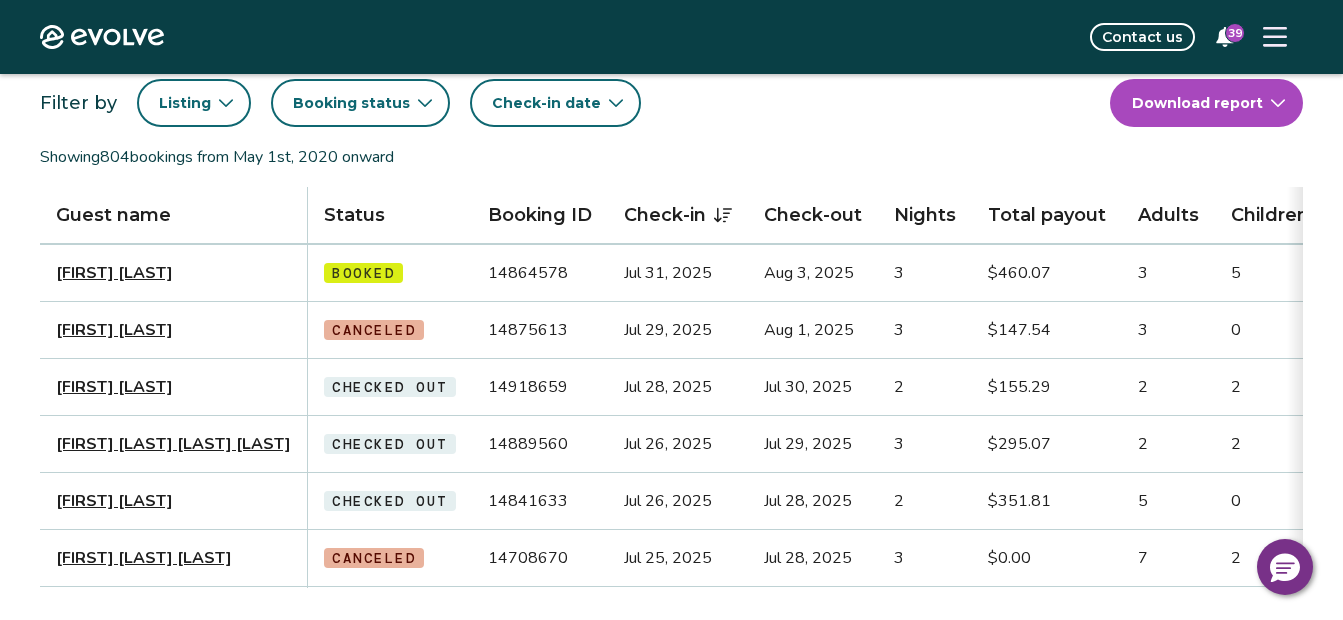 scroll, scrollTop: 125, scrollLeft: 0, axis: vertical 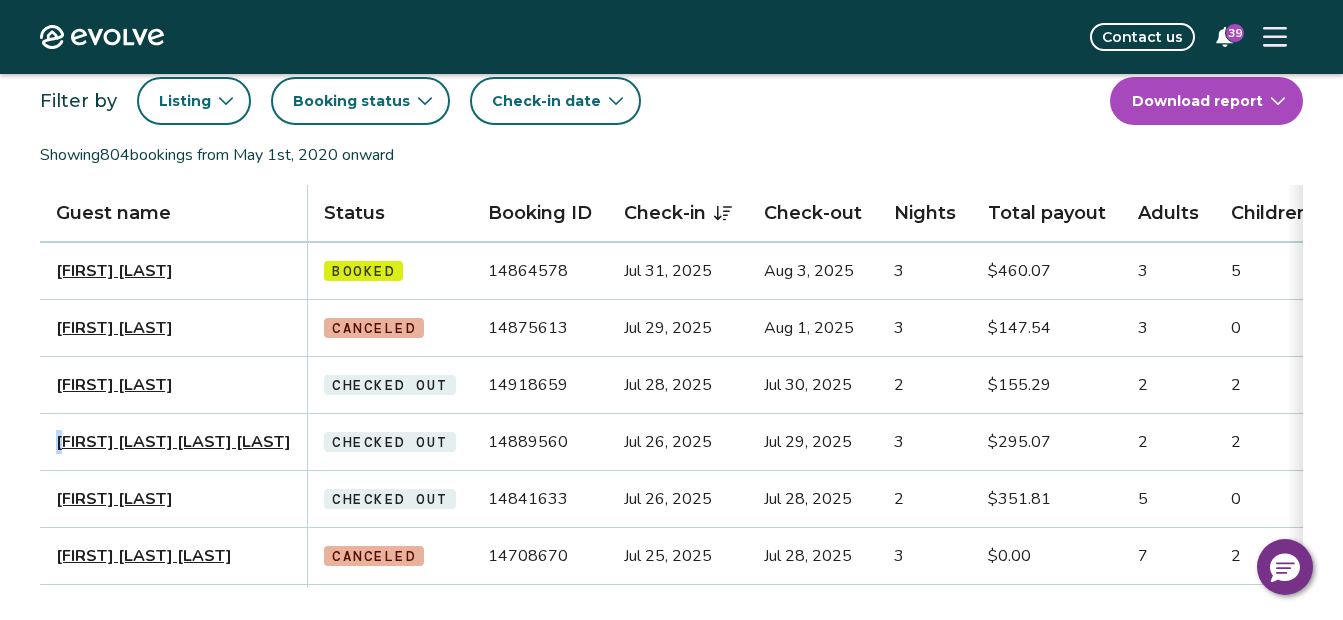 drag, startPoint x: 59, startPoint y: 420, endPoint x: 75, endPoint y: 430, distance: 18.867962 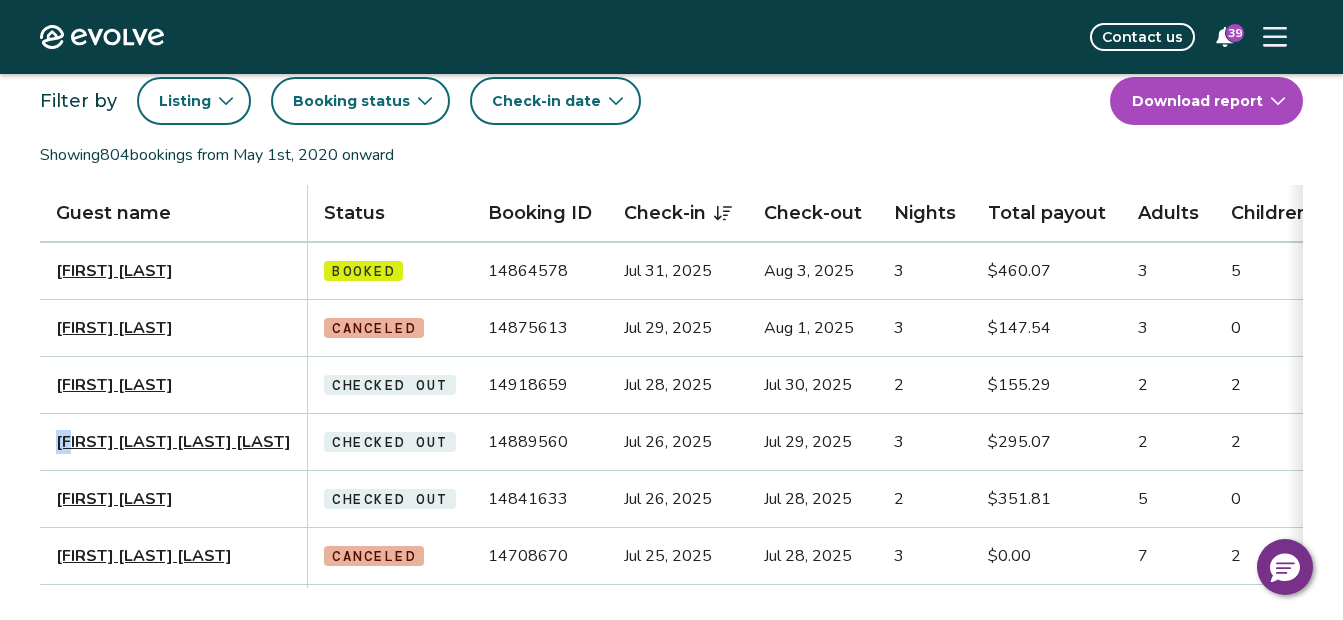 click on "Hernandez Lorenzo Ubaldo Vicente" at bounding box center (174, 442) 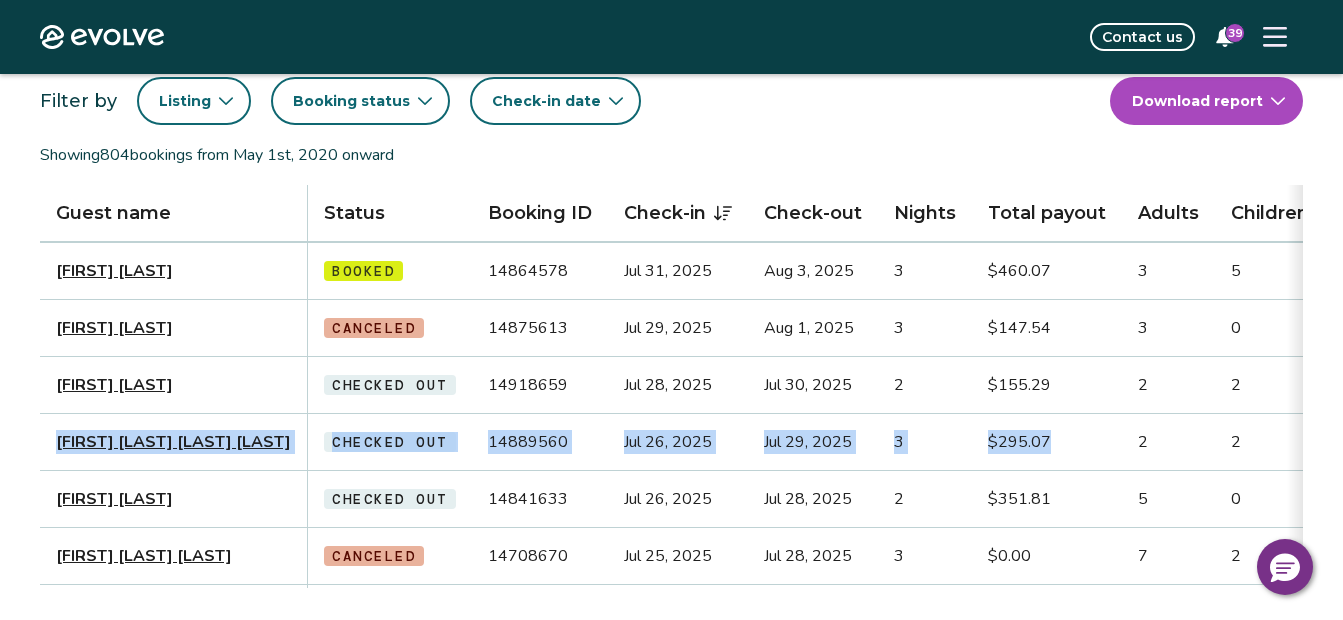 drag, startPoint x: 59, startPoint y: 416, endPoint x: 1098, endPoint y: 436, distance: 1039.1925 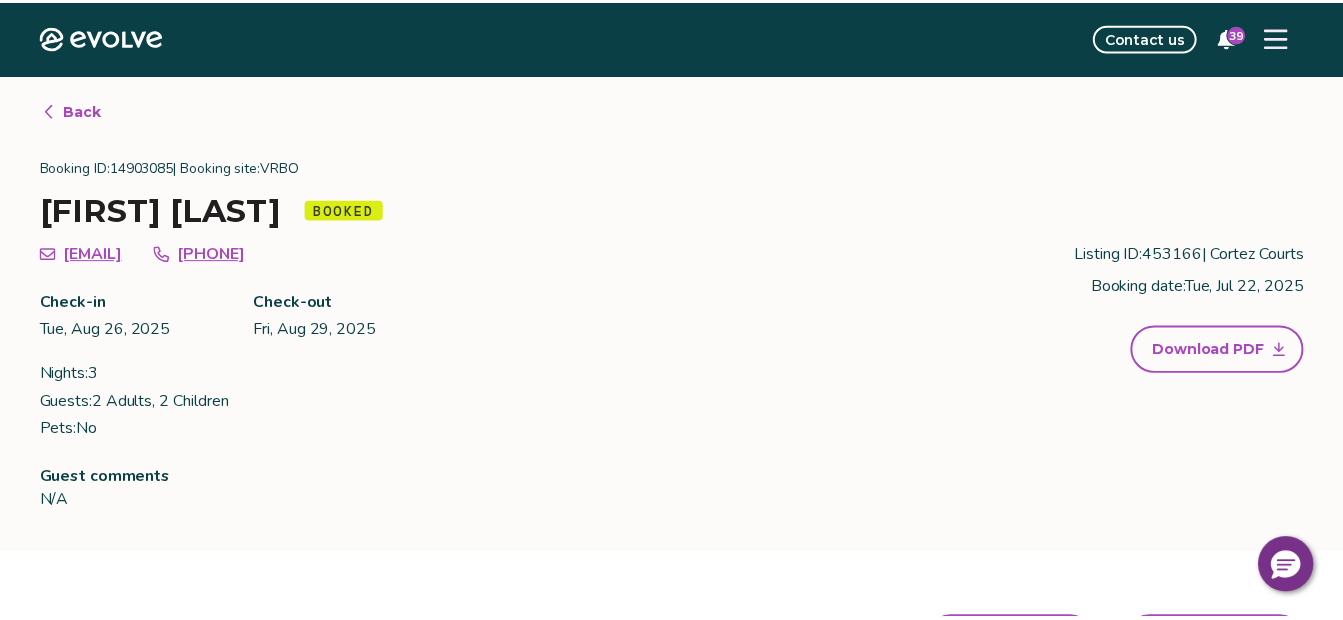 scroll, scrollTop: 0, scrollLeft: 0, axis: both 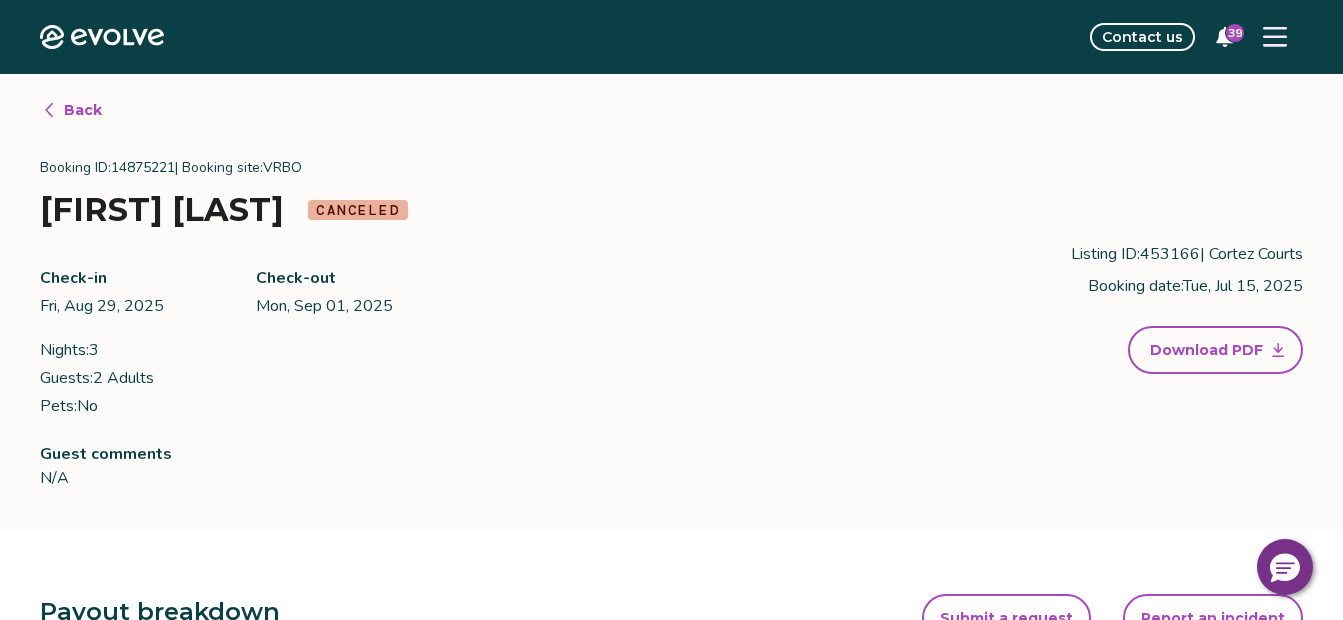 click on "Back" at bounding box center (83, 110) 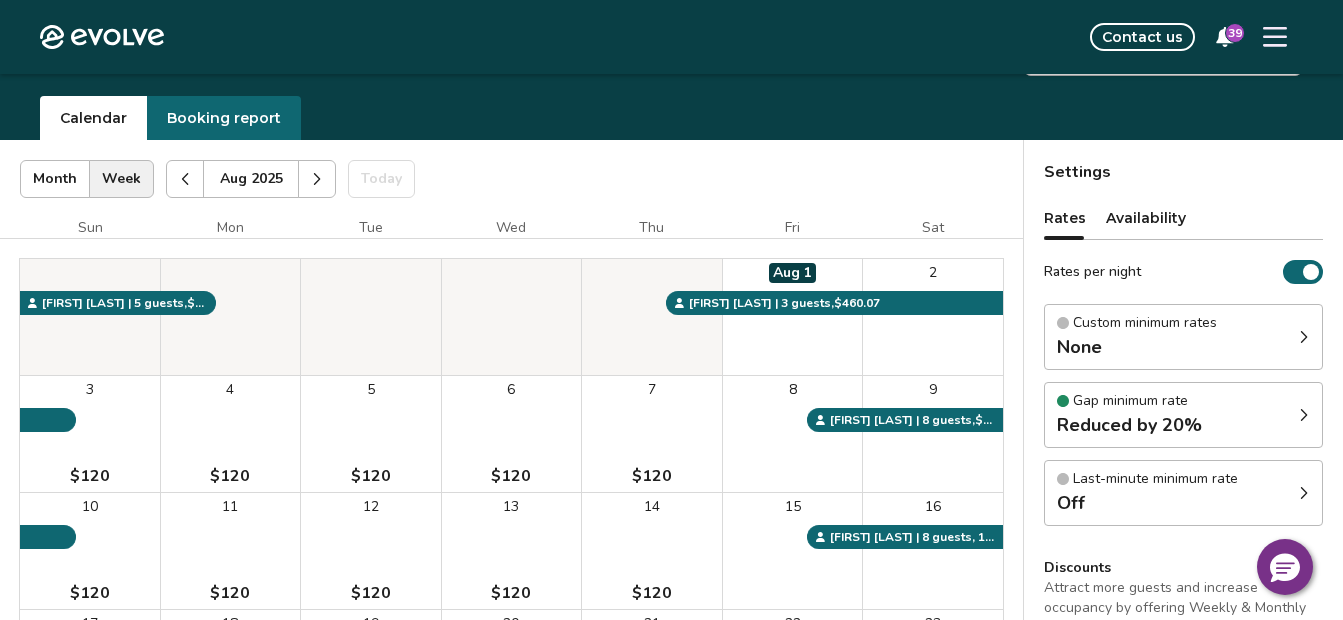 scroll, scrollTop: 0, scrollLeft: 0, axis: both 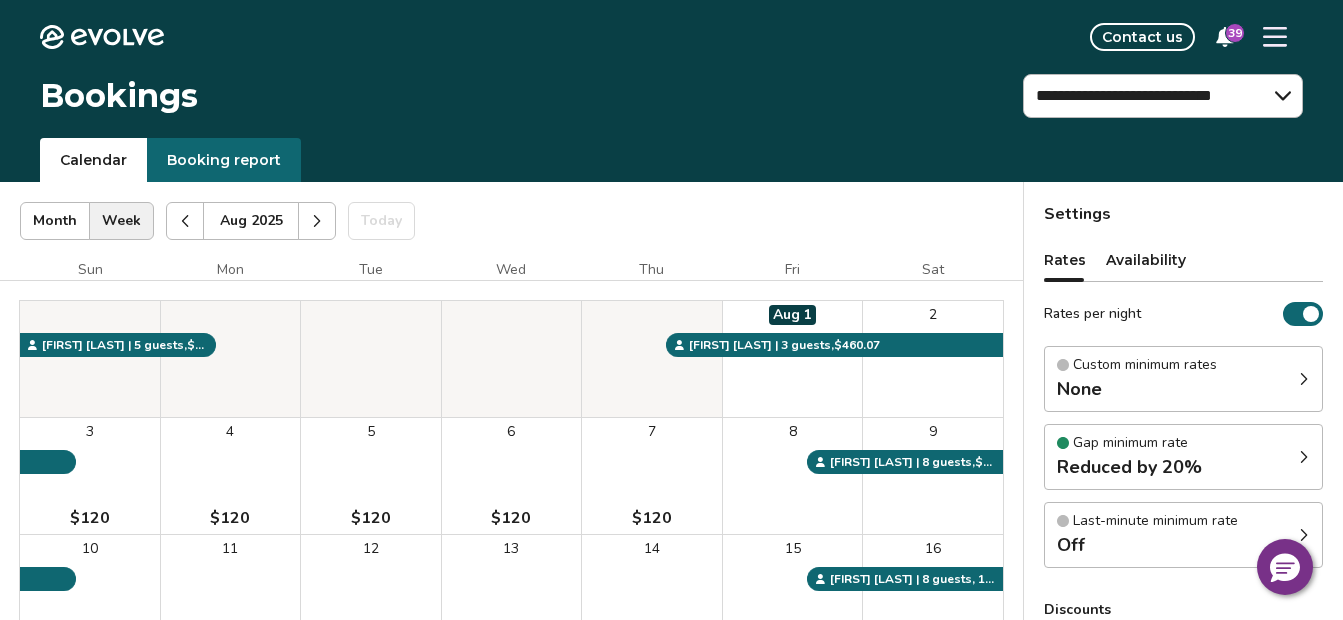 click 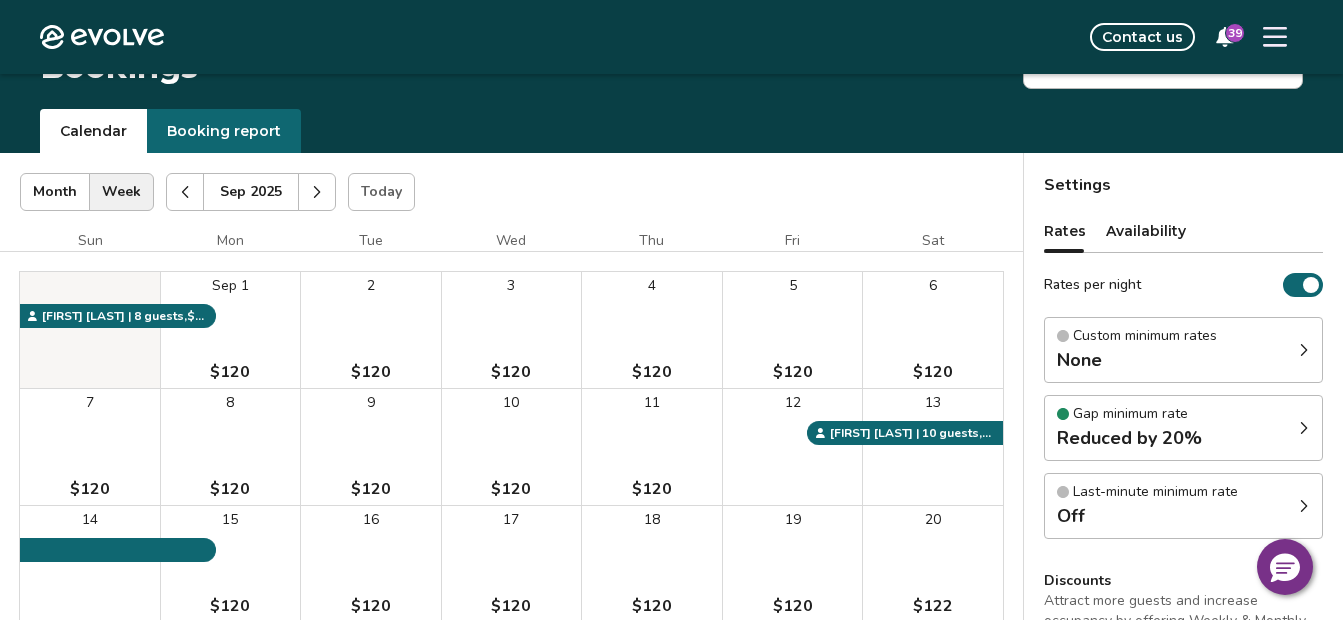 scroll, scrollTop: 25, scrollLeft: 0, axis: vertical 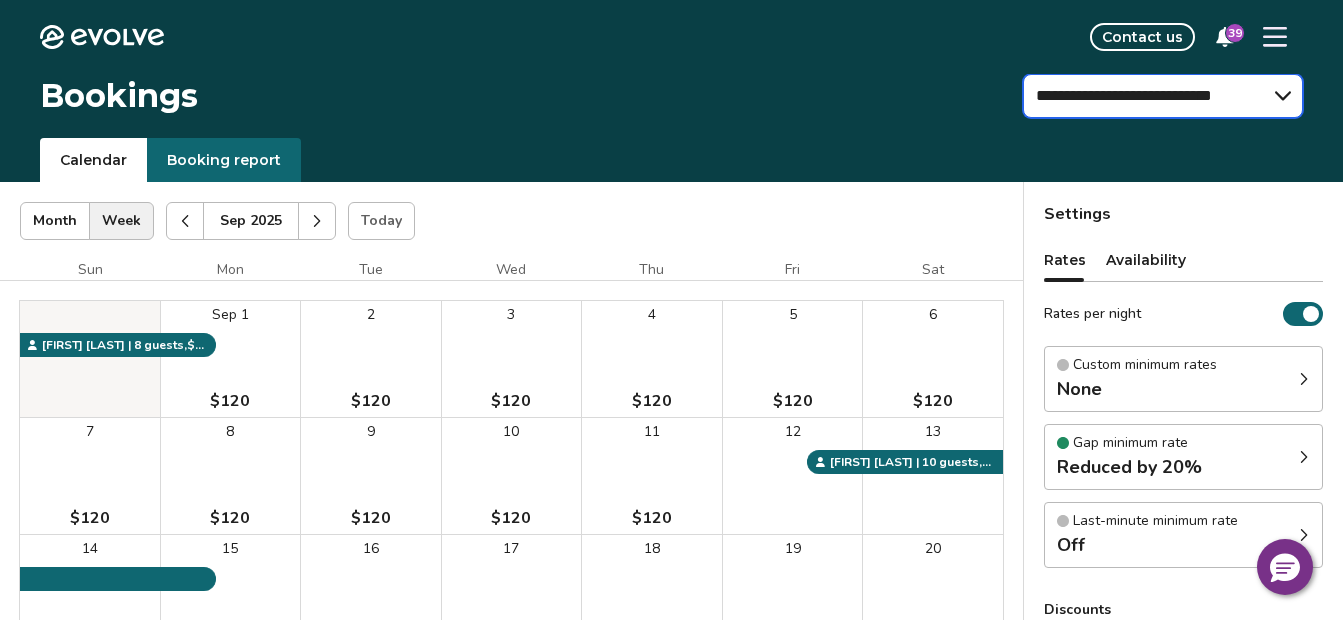 click on "**********" at bounding box center (1163, 96) 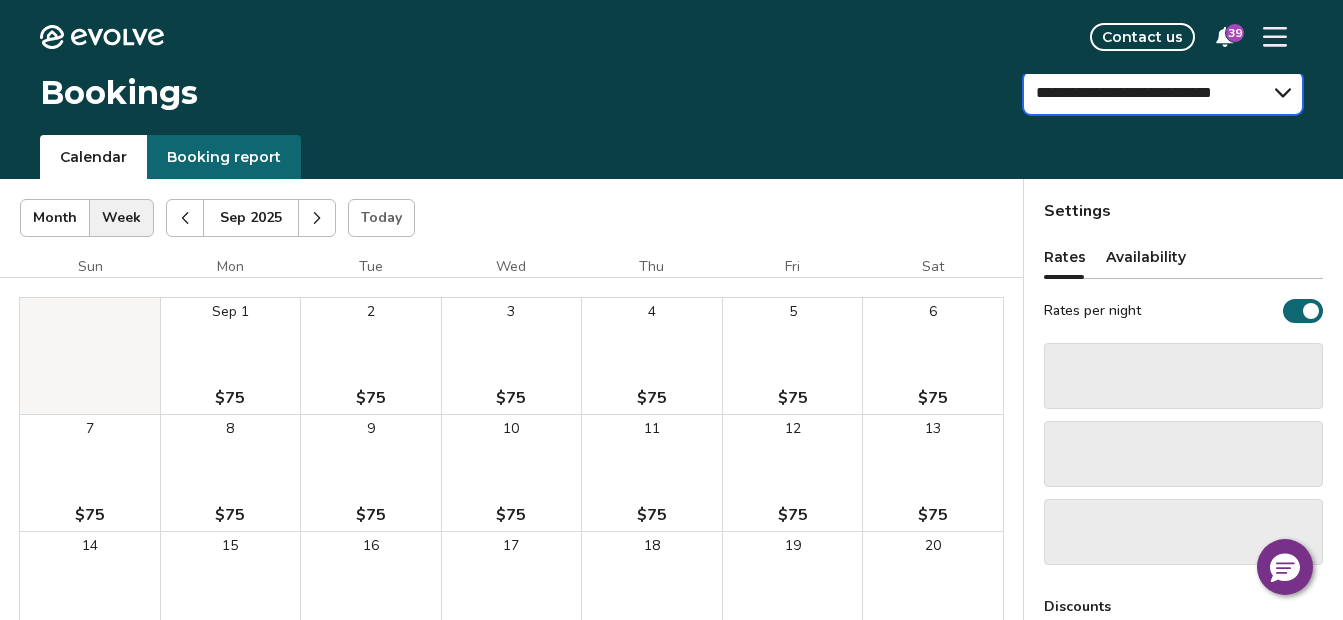 scroll, scrollTop: 0, scrollLeft: 0, axis: both 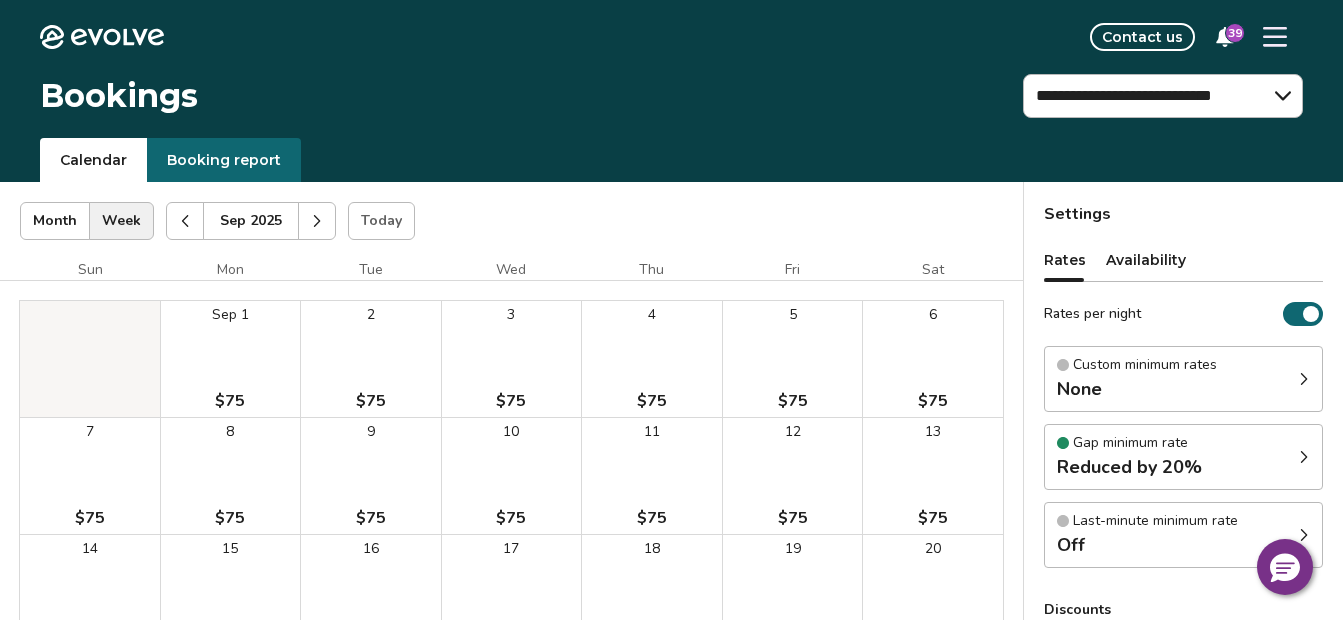 click at bounding box center (185, 221) 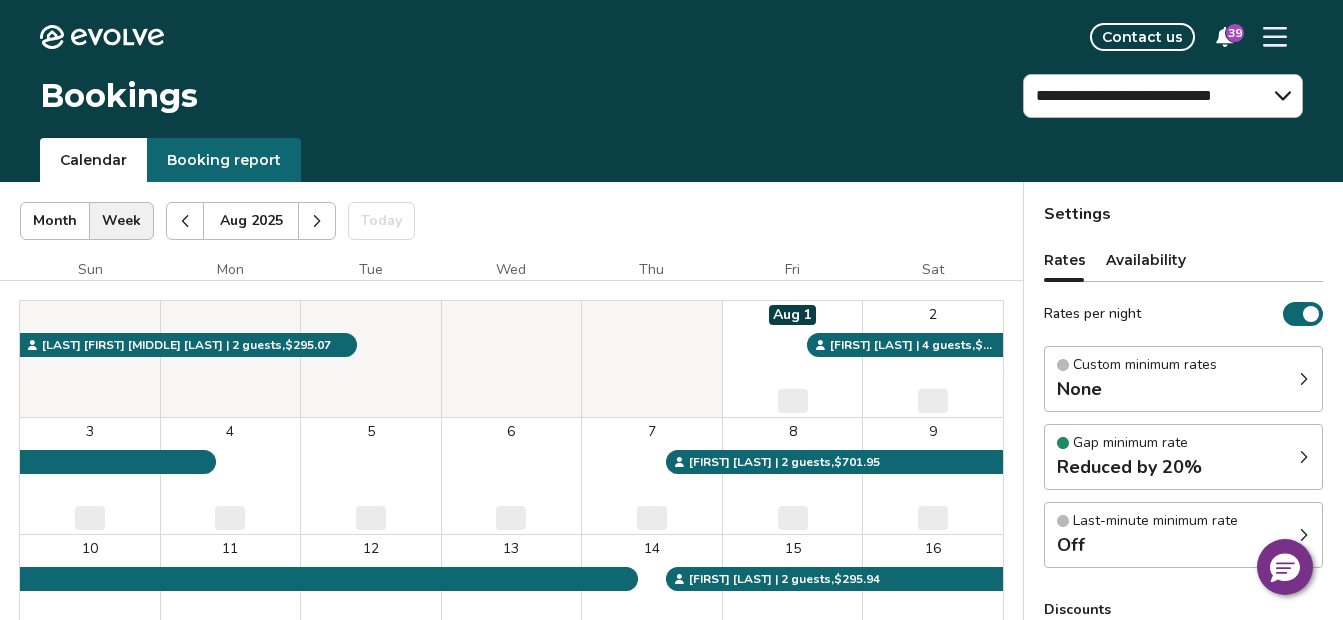 click at bounding box center (185, 221) 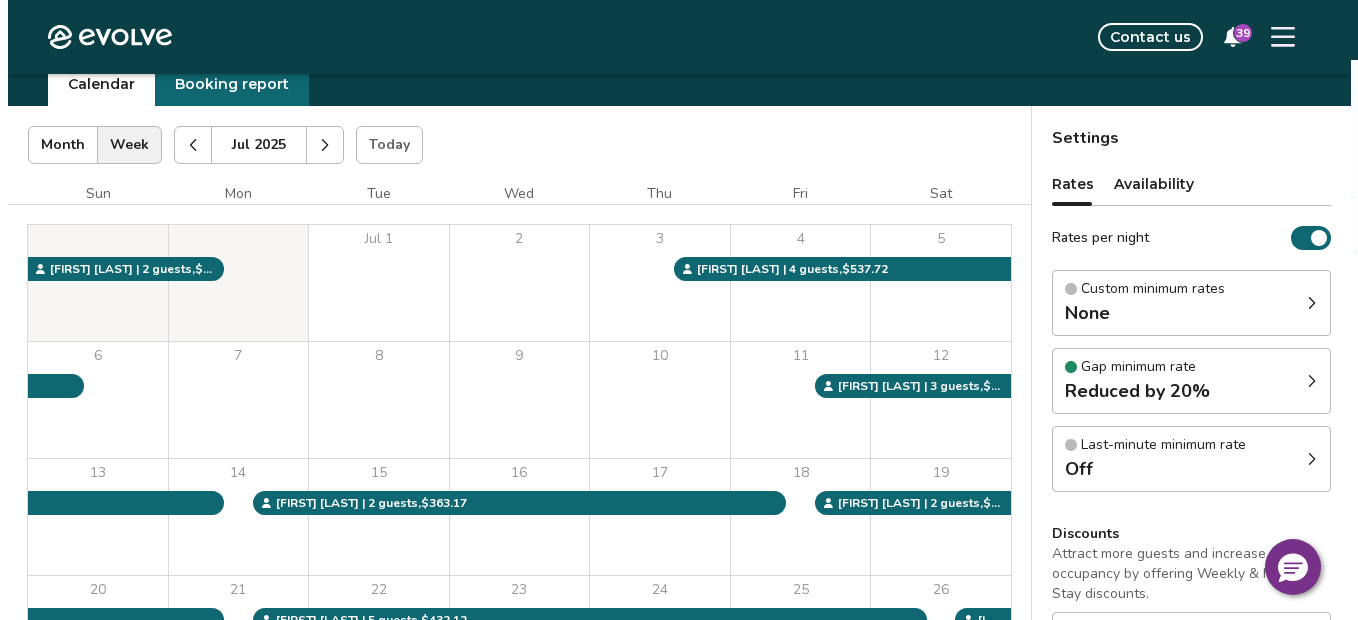 scroll, scrollTop: 75, scrollLeft: 0, axis: vertical 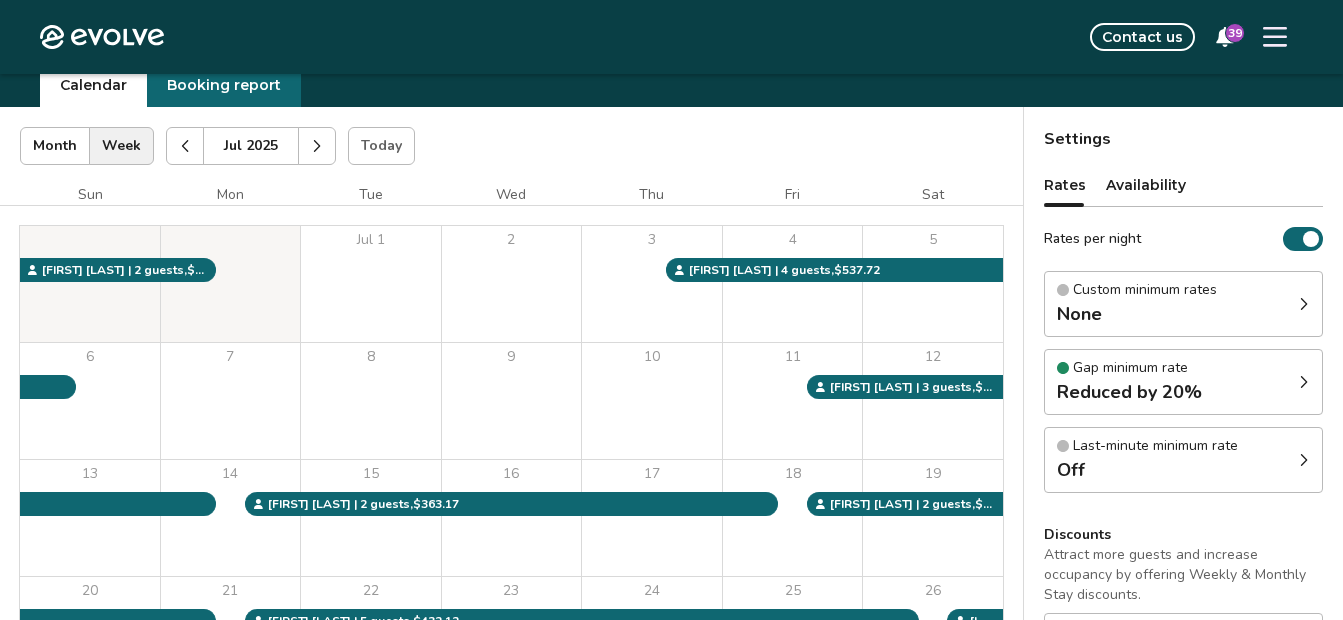 click 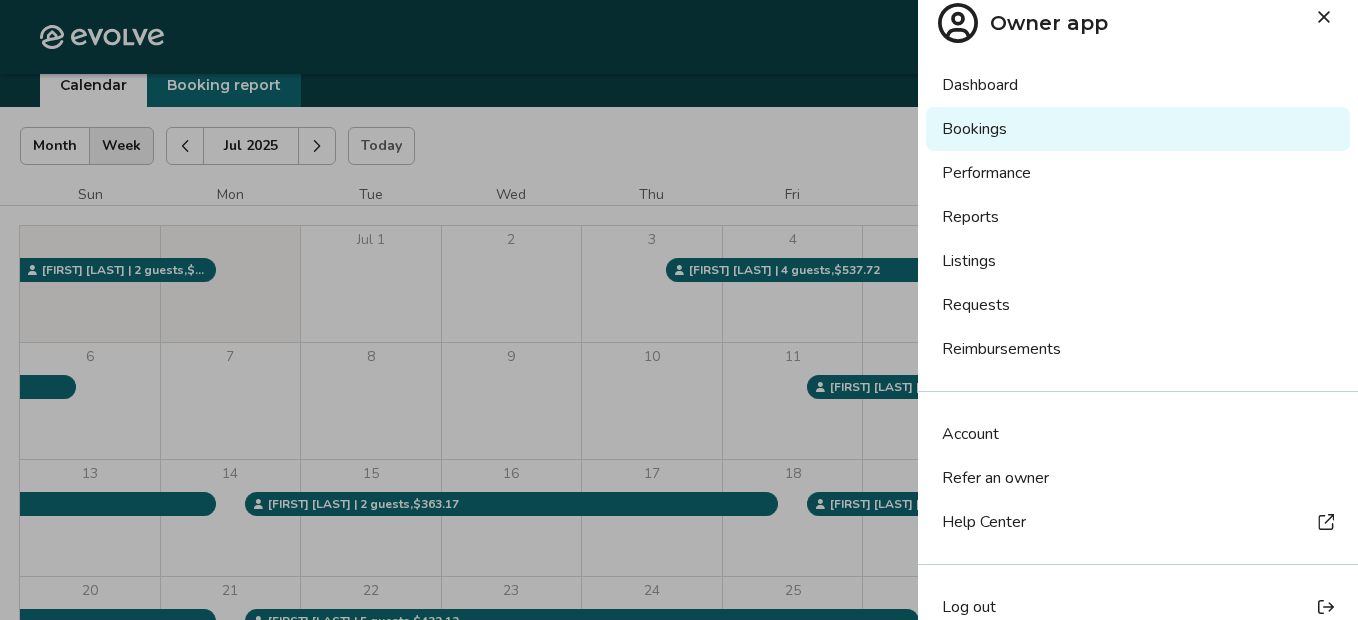 scroll, scrollTop: 46, scrollLeft: 0, axis: vertical 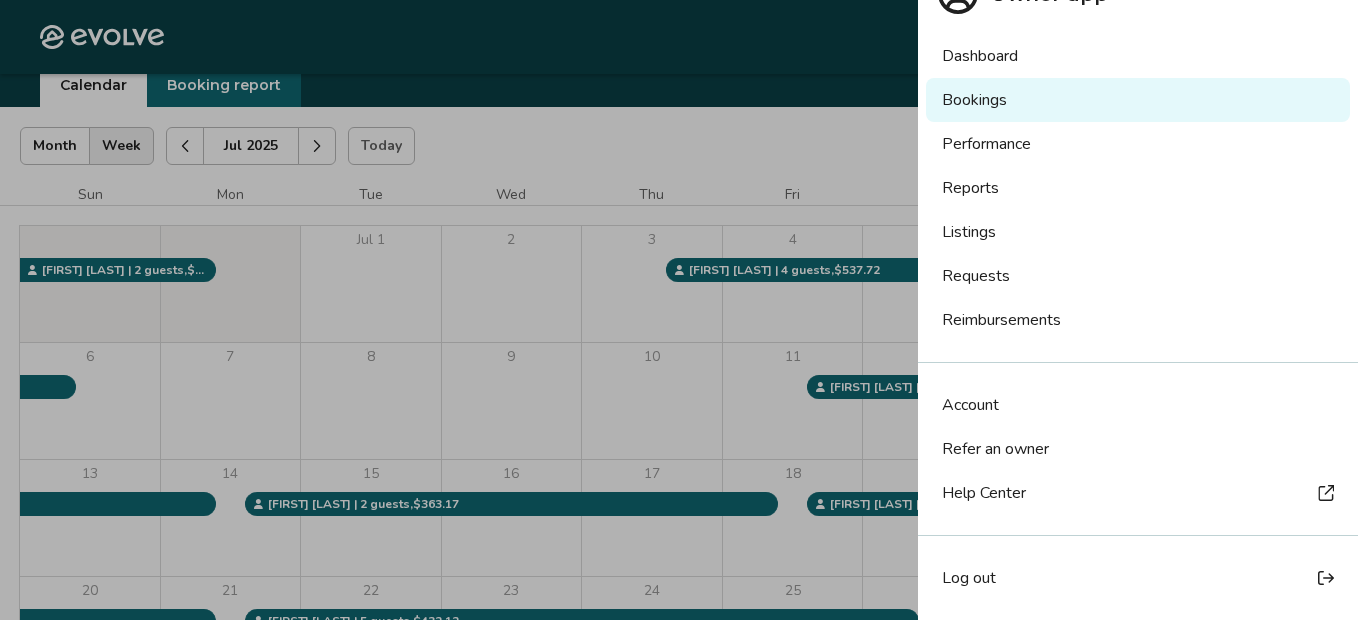 click on "Log out" at bounding box center (969, 578) 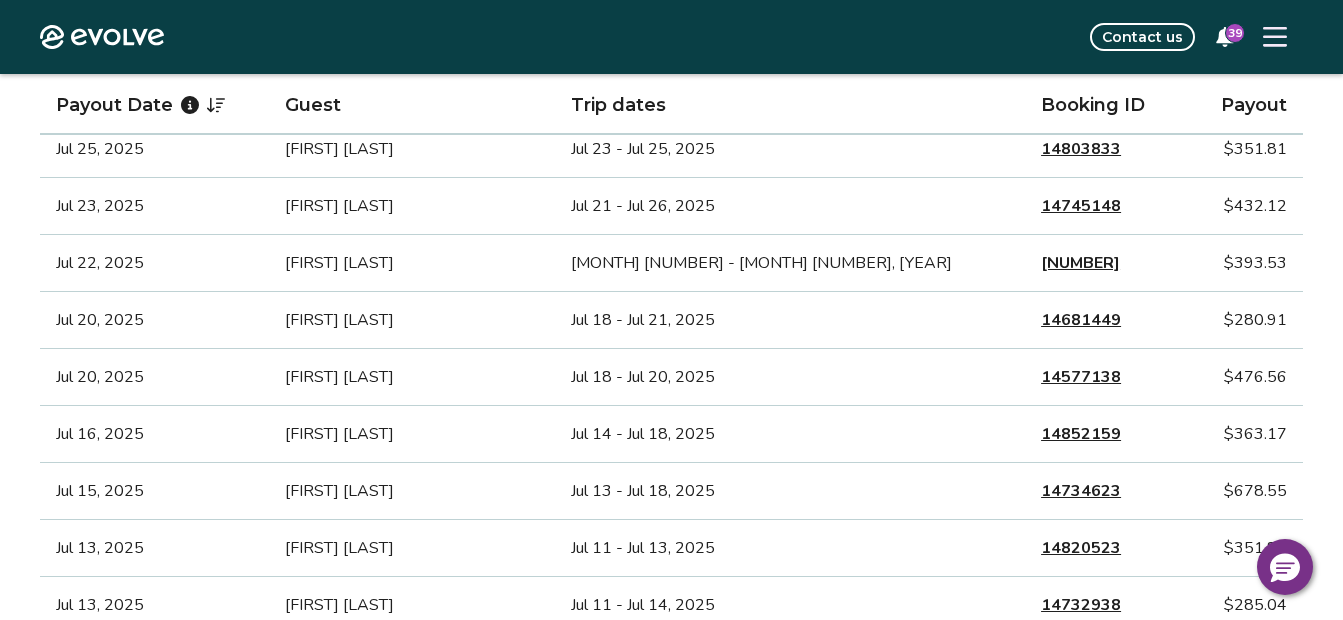 scroll, scrollTop: 750, scrollLeft: 0, axis: vertical 